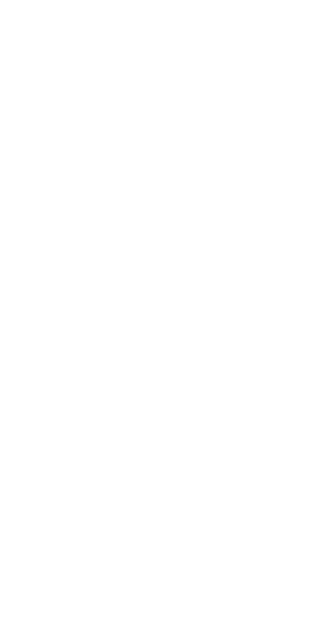 scroll, scrollTop: 0, scrollLeft: 0, axis: both 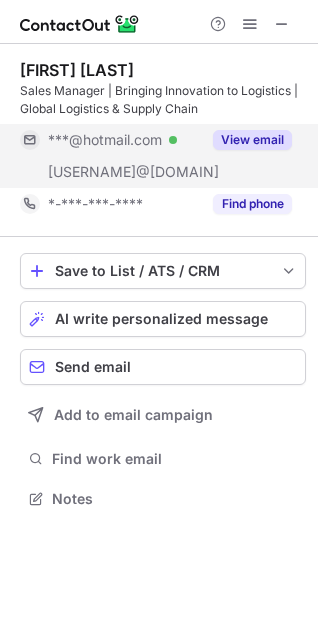 click on "View email" at bounding box center (252, 140) 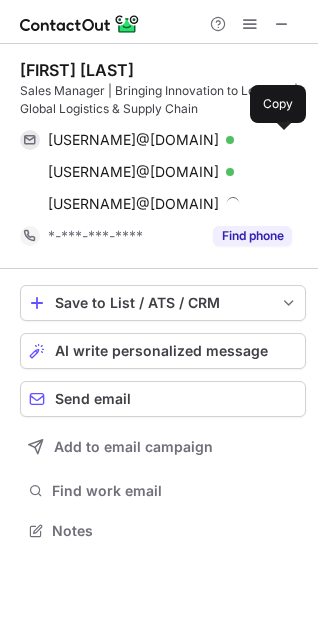 scroll, scrollTop: 10, scrollLeft: 10, axis: both 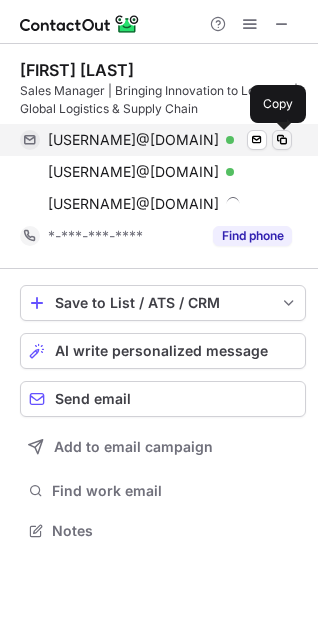 click at bounding box center [282, 140] 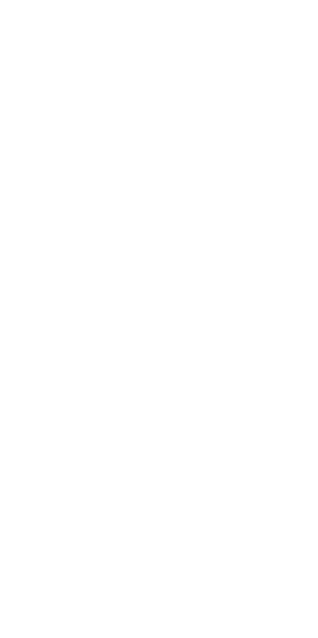 scroll, scrollTop: 0, scrollLeft: 0, axis: both 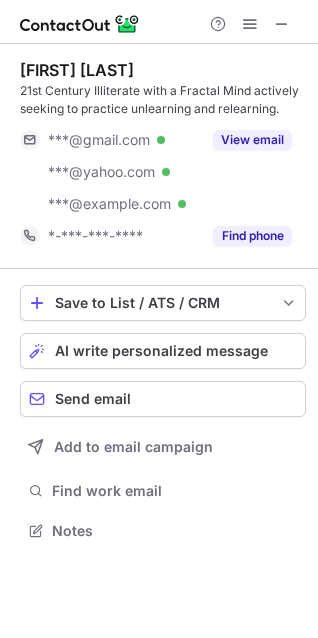 click at bounding box center (250, 24) 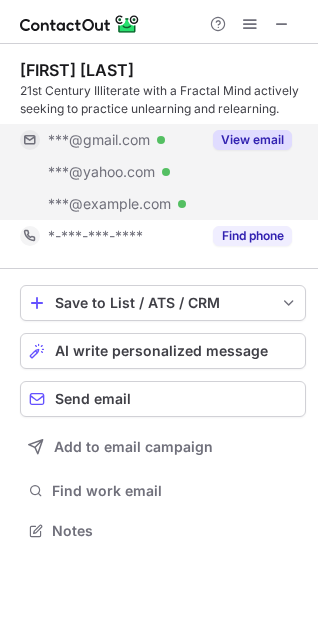 click on "View email" at bounding box center (252, 140) 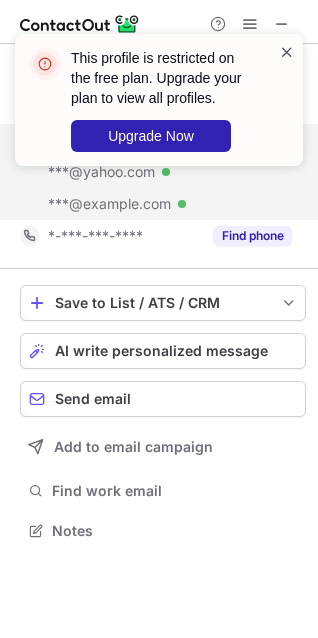 click at bounding box center [287, 52] 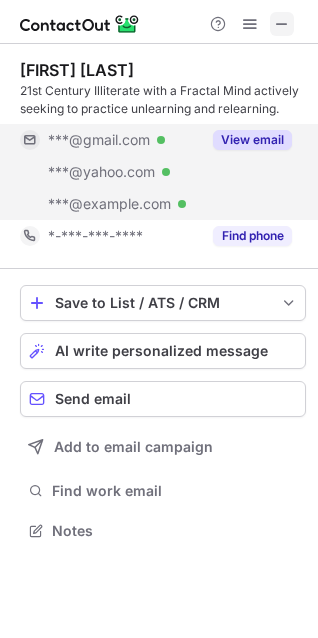 click at bounding box center [282, 24] 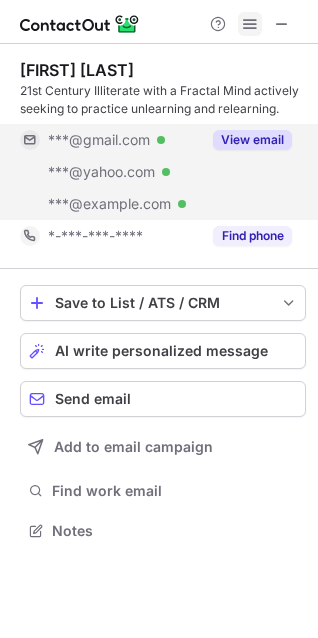 click at bounding box center (250, 24) 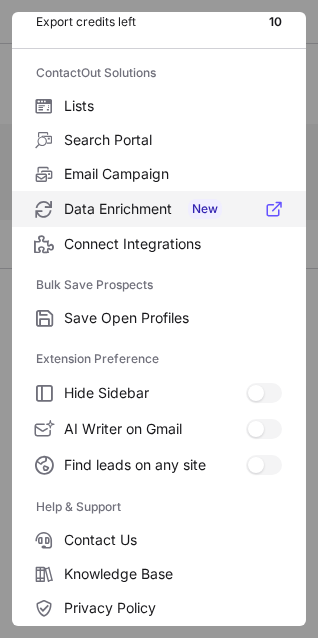 scroll, scrollTop: 195, scrollLeft: 0, axis: vertical 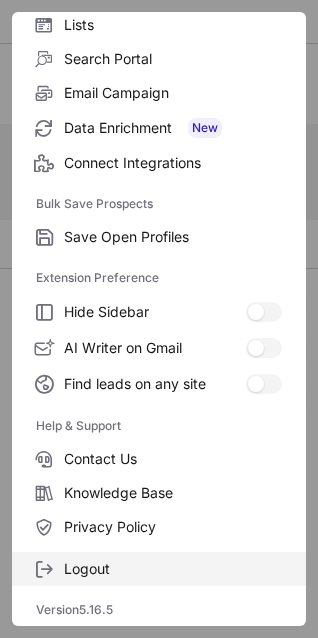 click on "Logout" at bounding box center (159, 569) 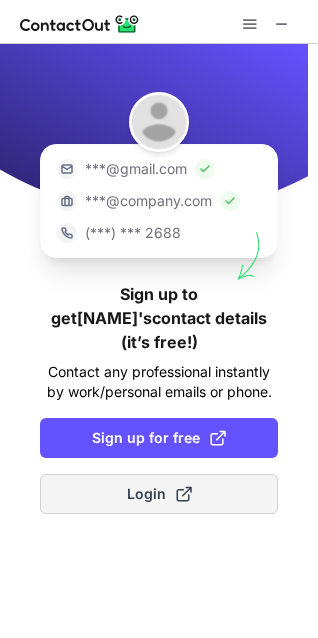 click on "Login" at bounding box center [159, 494] 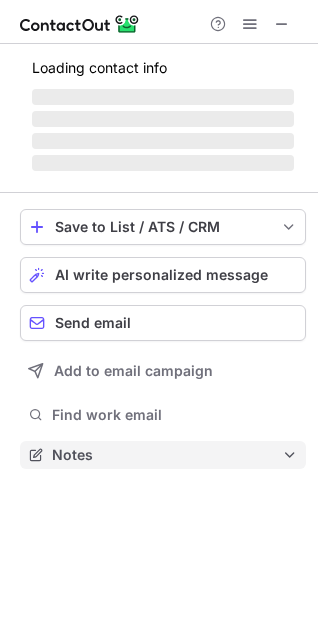 scroll, scrollTop: 10, scrollLeft: 10, axis: both 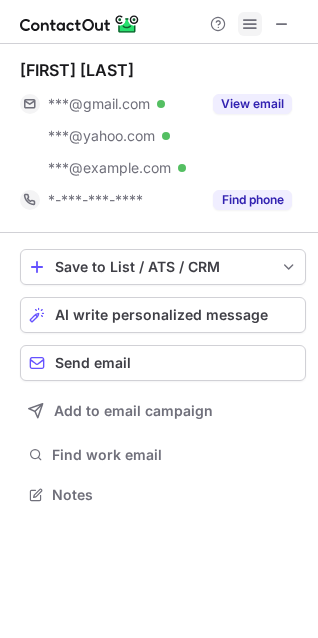click at bounding box center [250, 24] 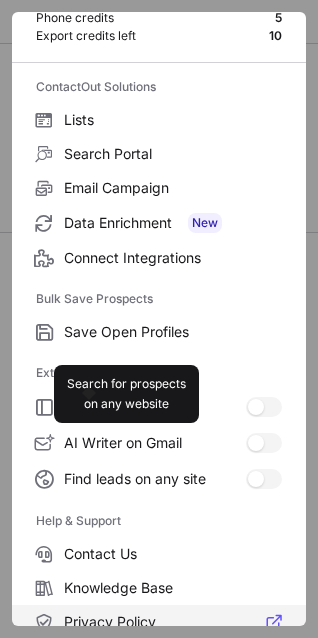 scroll, scrollTop: 195, scrollLeft: 0, axis: vertical 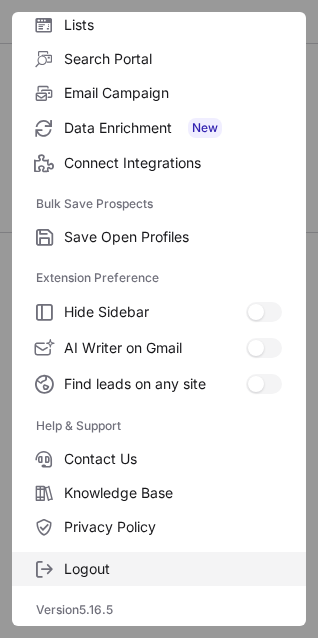 click on "Logout" at bounding box center (173, 569) 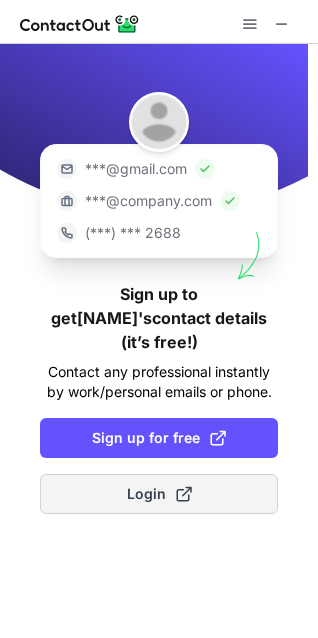click on "Login" at bounding box center [159, 494] 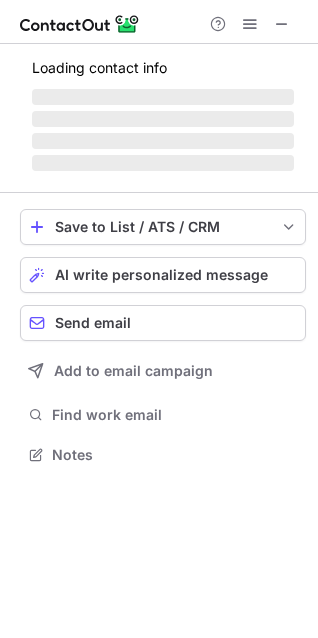 scroll, scrollTop: 10, scrollLeft: 10, axis: both 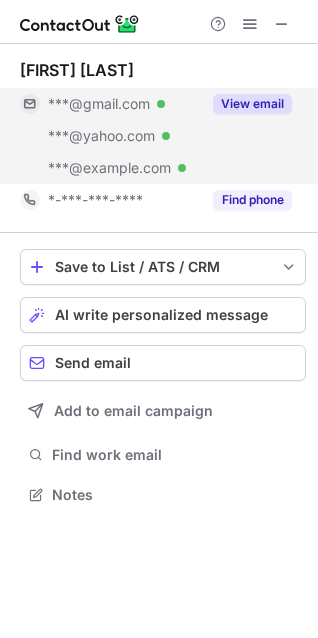click on "View email" at bounding box center [246, 104] 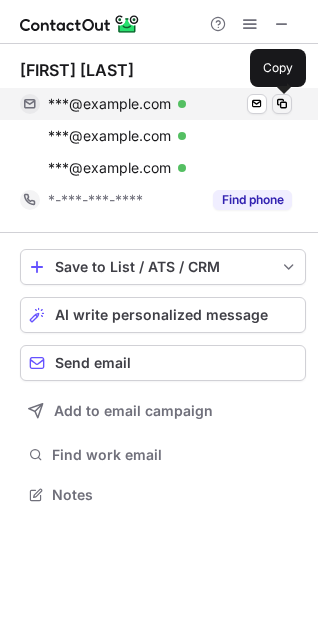 click at bounding box center (282, 104) 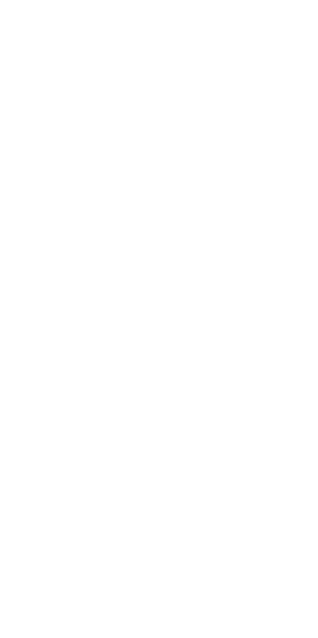 scroll, scrollTop: 0, scrollLeft: 0, axis: both 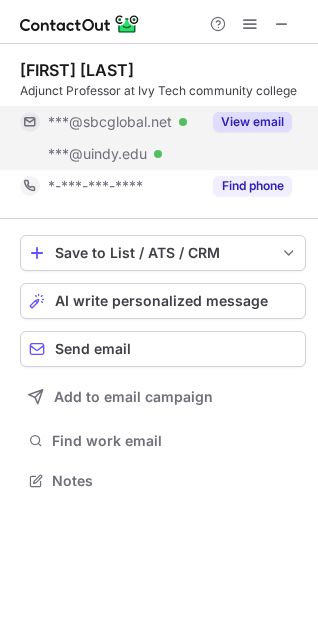 click on "View email" at bounding box center (252, 122) 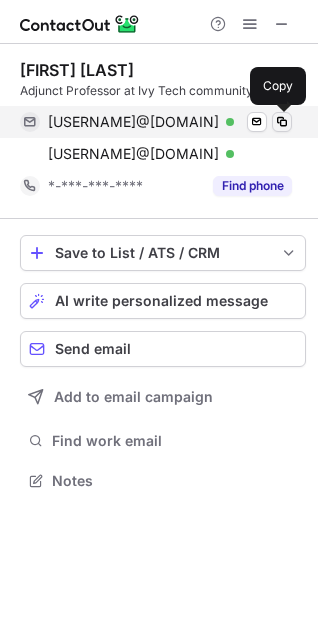 click at bounding box center (282, 122) 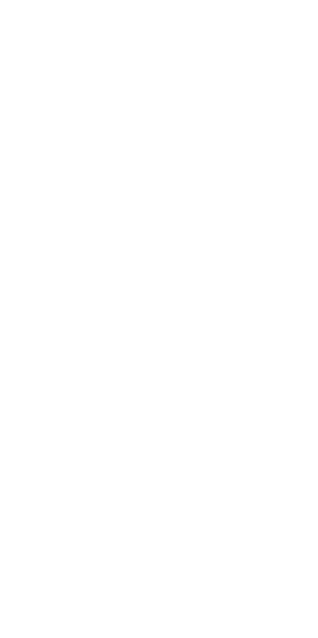 scroll, scrollTop: 0, scrollLeft: 0, axis: both 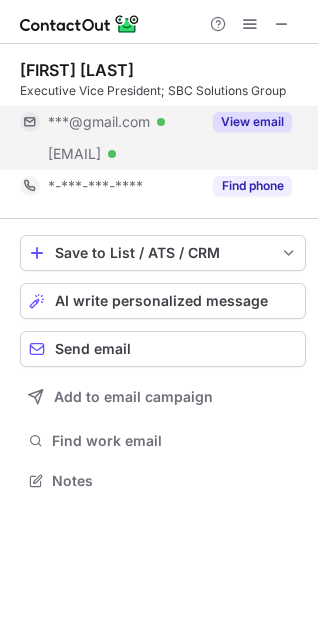 click on "View email" at bounding box center [252, 122] 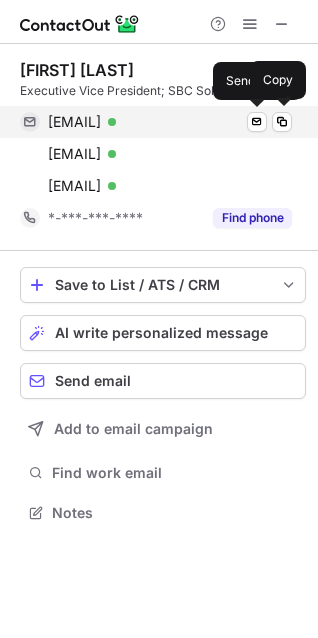 scroll, scrollTop: 10, scrollLeft: 10, axis: both 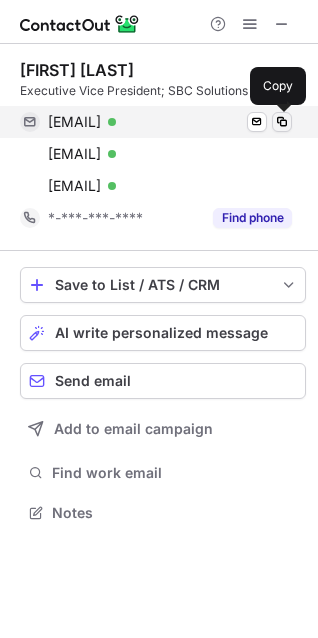 click at bounding box center [282, 122] 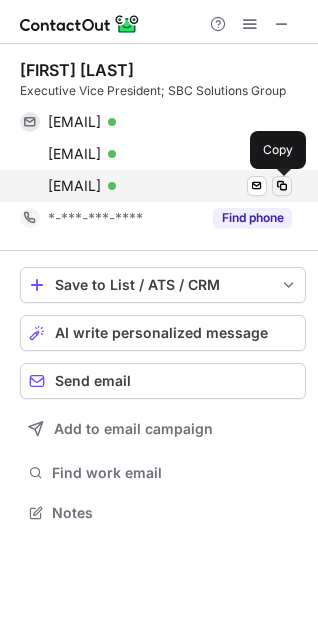 click at bounding box center [282, 186] 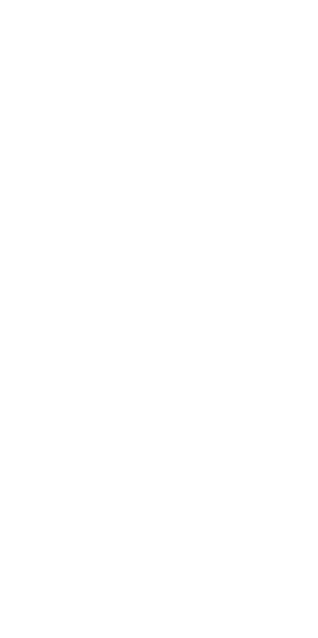 scroll, scrollTop: 0, scrollLeft: 0, axis: both 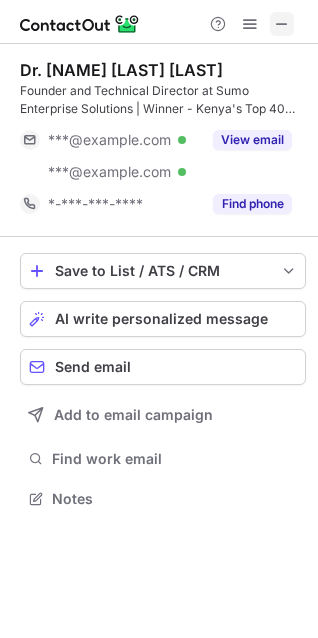 click at bounding box center [282, 24] 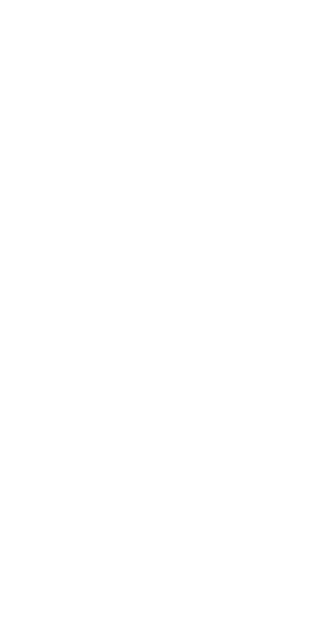 scroll, scrollTop: 0, scrollLeft: 0, axis: both 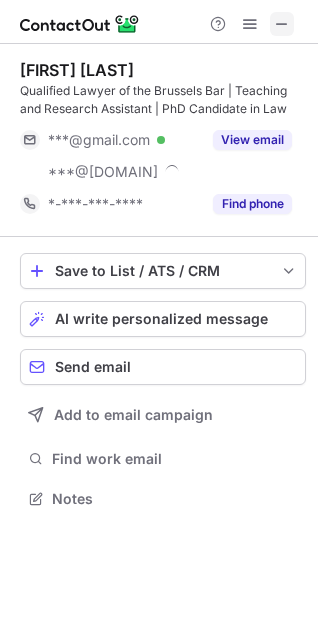click at bounding box center [282, 24] 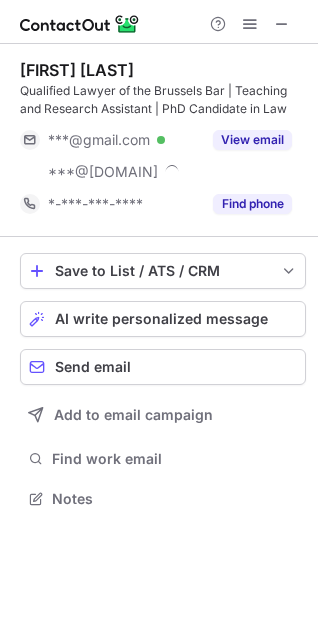 scroll, scrollTop: 10, scrollLeft: 10, axis: both 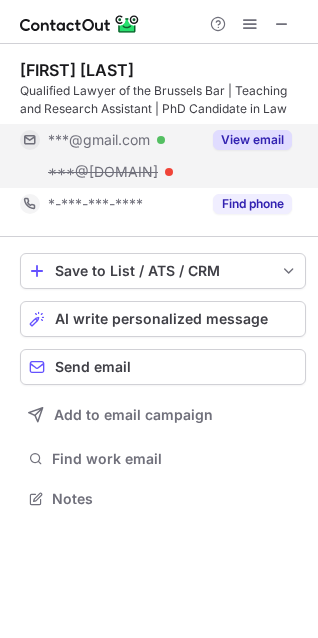 click on "View email" at bounding box center (252, 140) 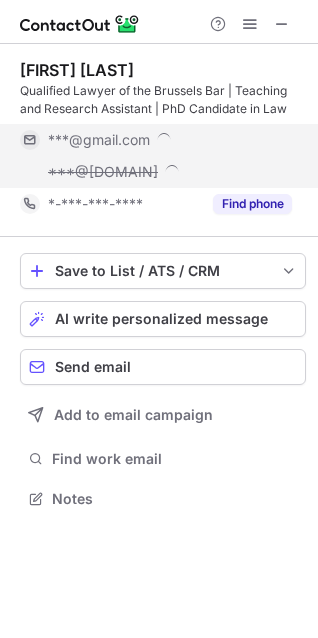 scroll, scrollTop: 10, scrollLeft: 10, axis: both 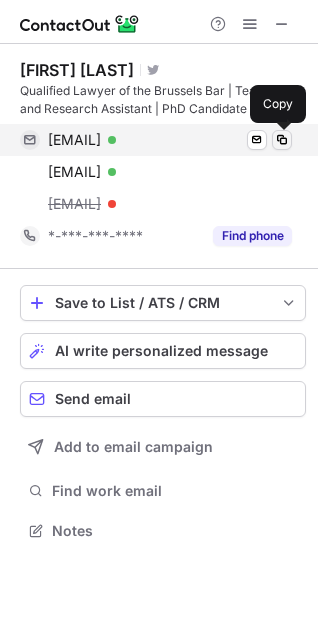 click at bounding box center [282, 140] 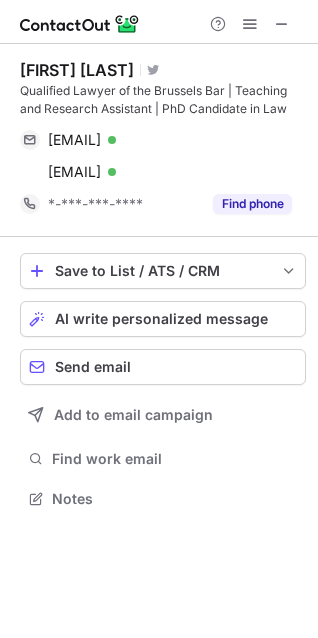 scroll, scrollTop: 485, scrollLeft: 318, axis: both 